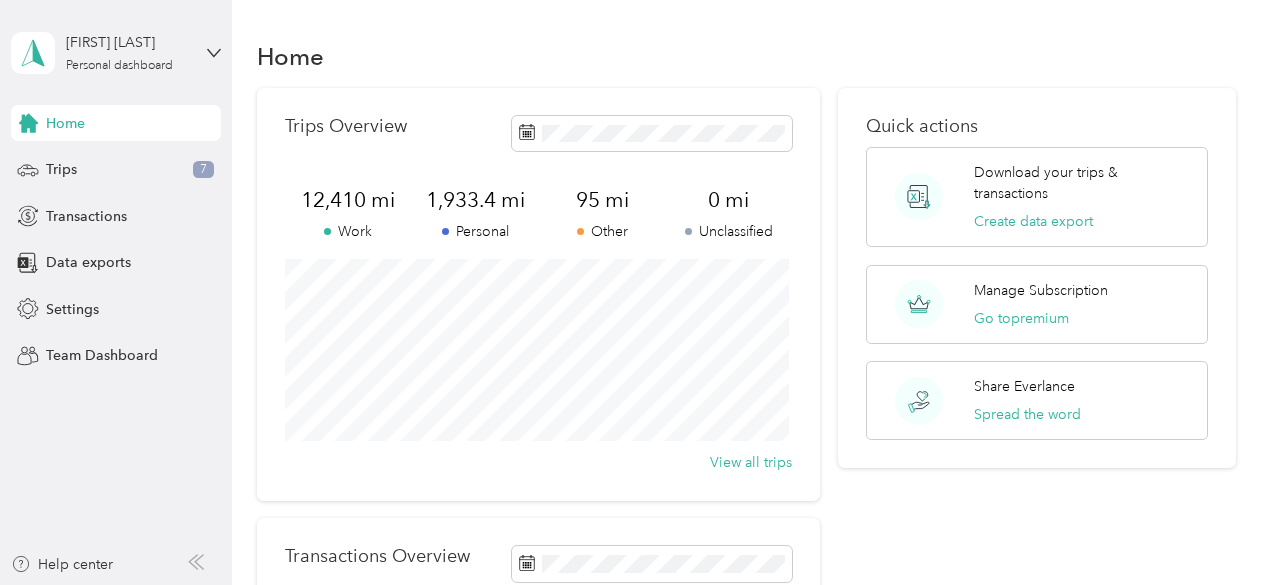 scroll, scrollTop: 0, scrollLeft: 0, axis: both 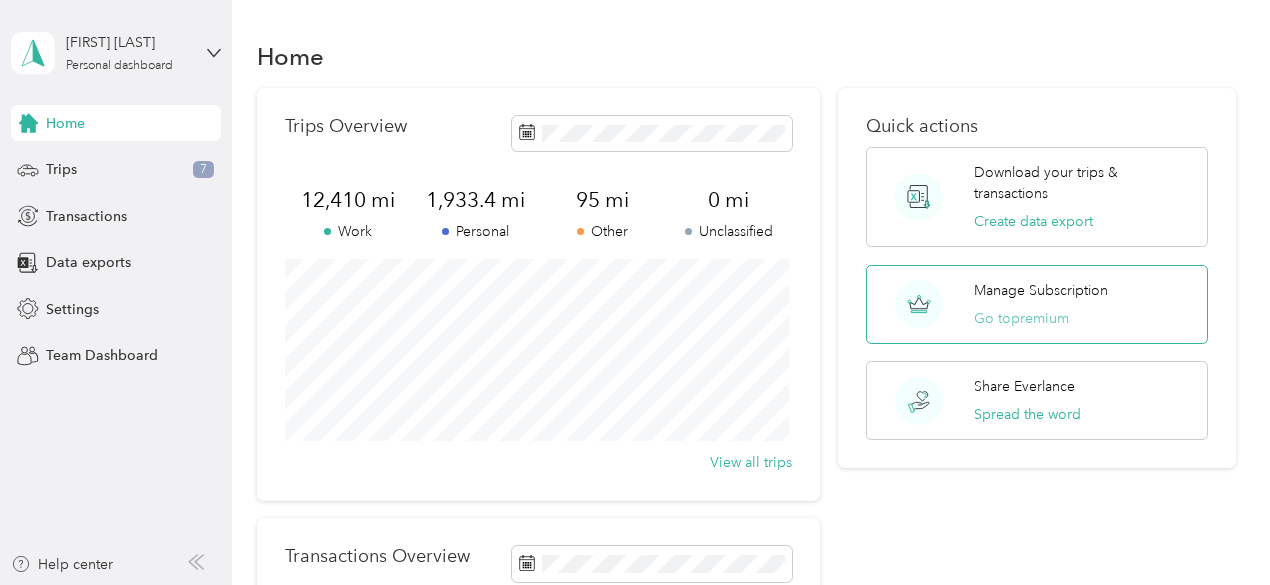 click on "Go to  premium" at bounding box center (1021, 318) 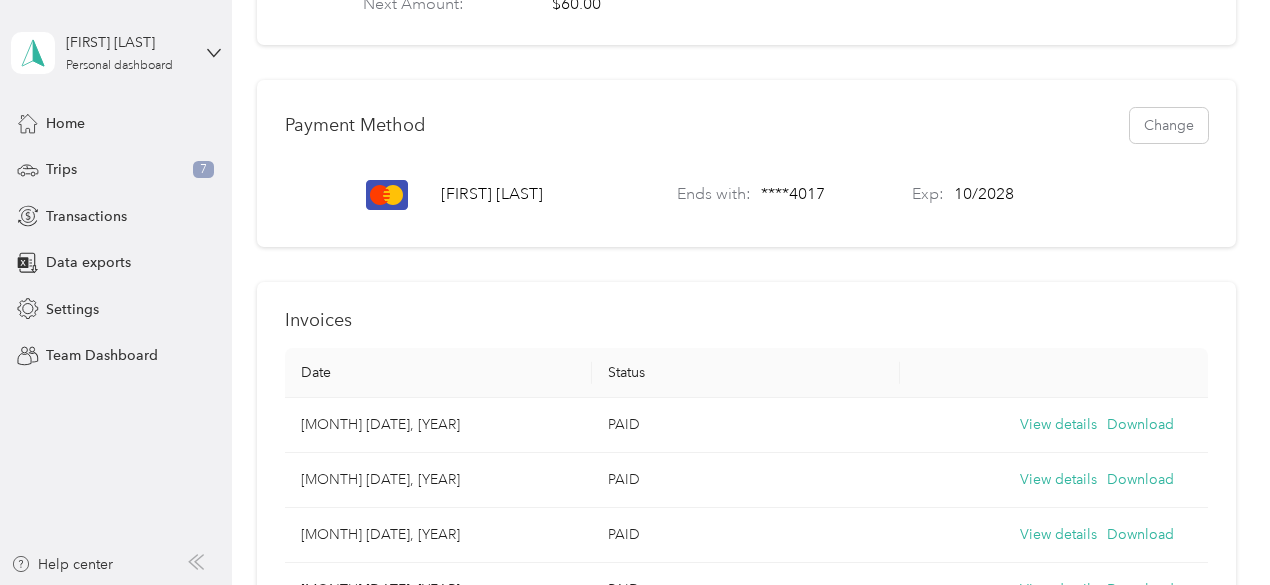 scroll, scrollTop: 488, scrollLeft: 0, axis: vertical 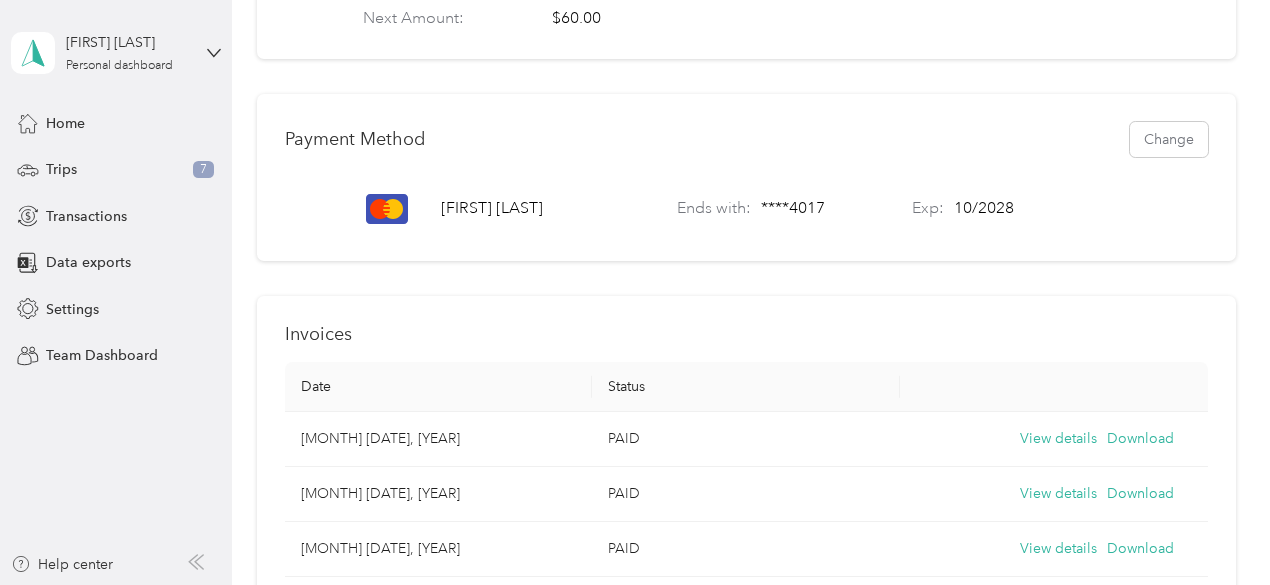click on "Payment Method Change [FIRST] [LAST] Ends with: ****  4017 Exp: 10 / 2028" at bounding box center (746, 177) 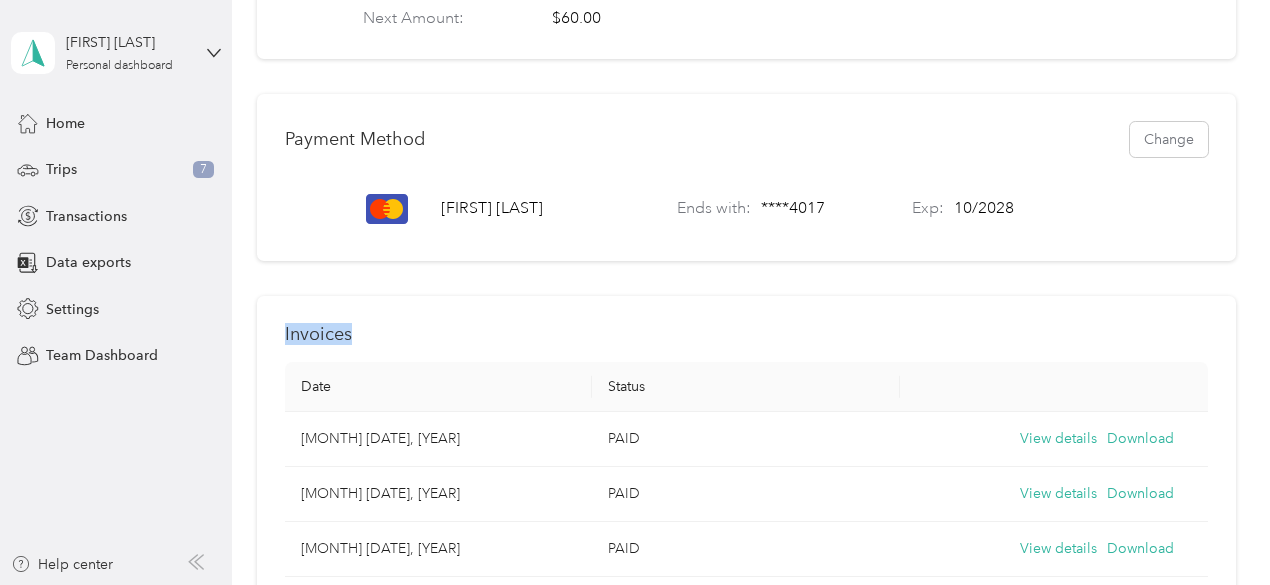 drag, startPoint x: 1218, startPoint y: 269, endPoint x: 1232, endPoint y: 331, distance: 63.560993 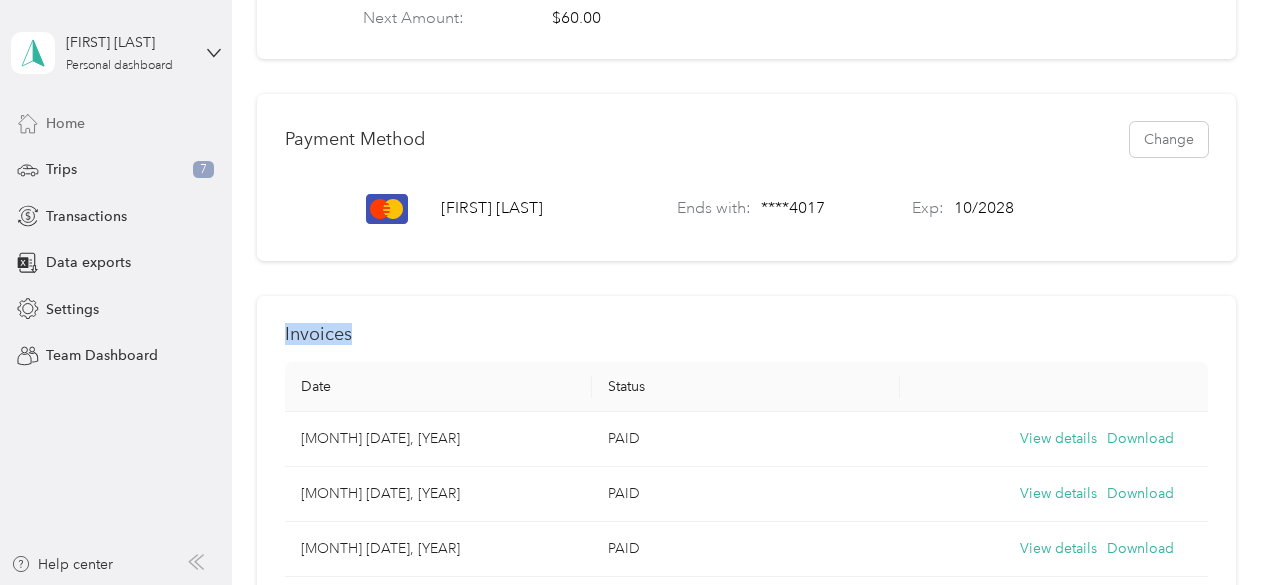 click on "Home" at bounding box center [65, 123] 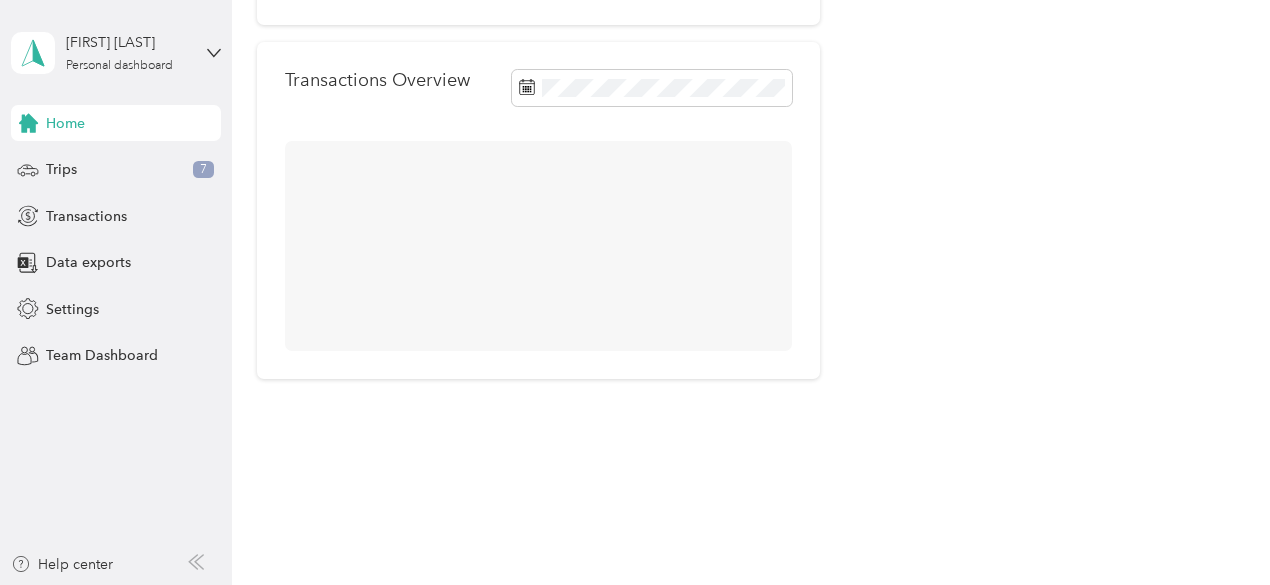 scroll, scrollTop: 432, scrollLeft: 0, axis: vertical 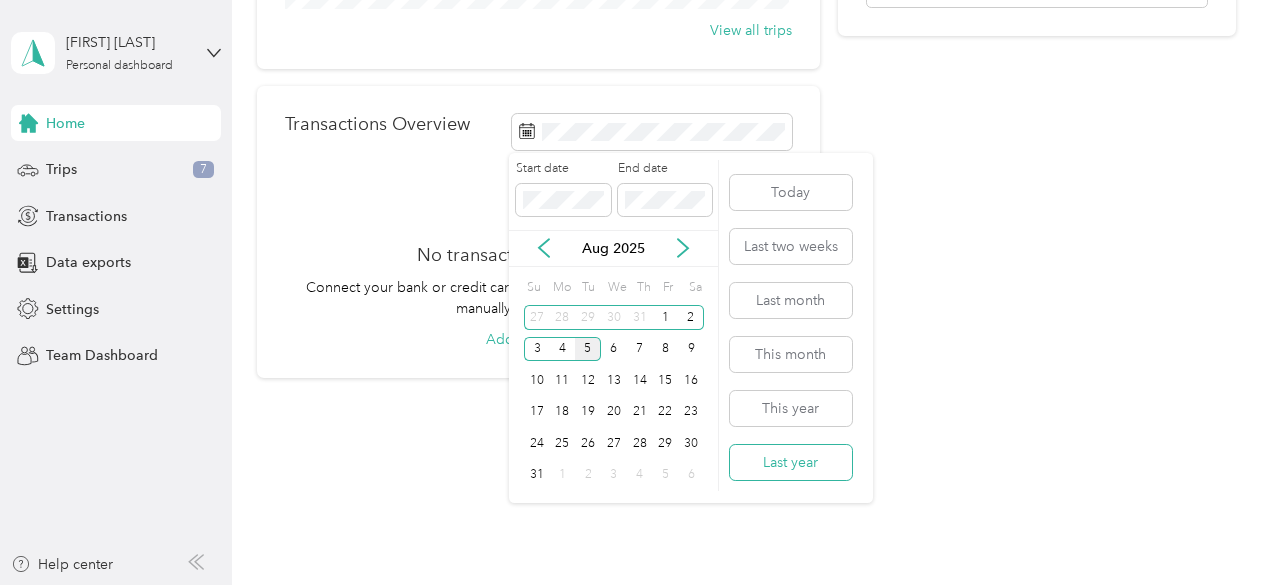 click on "Last year" at bounding box center [791, 462] 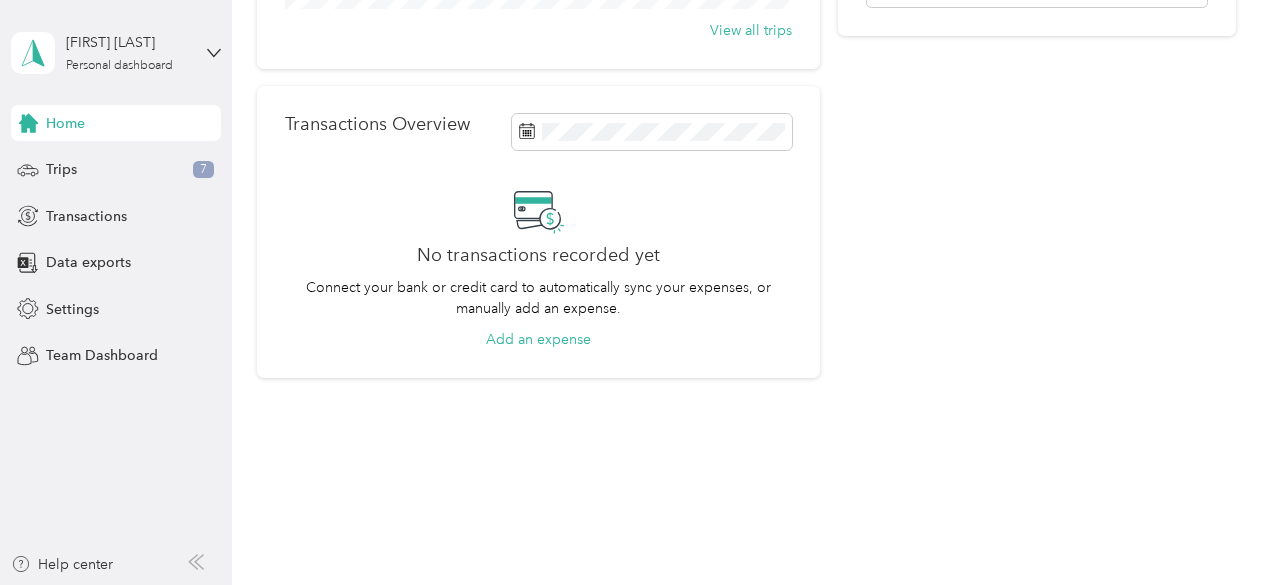 drag, startPoint x: 1254, startPoint y: 353, endPoint x: 1279, endPoint y: 205, distance: 150.09663 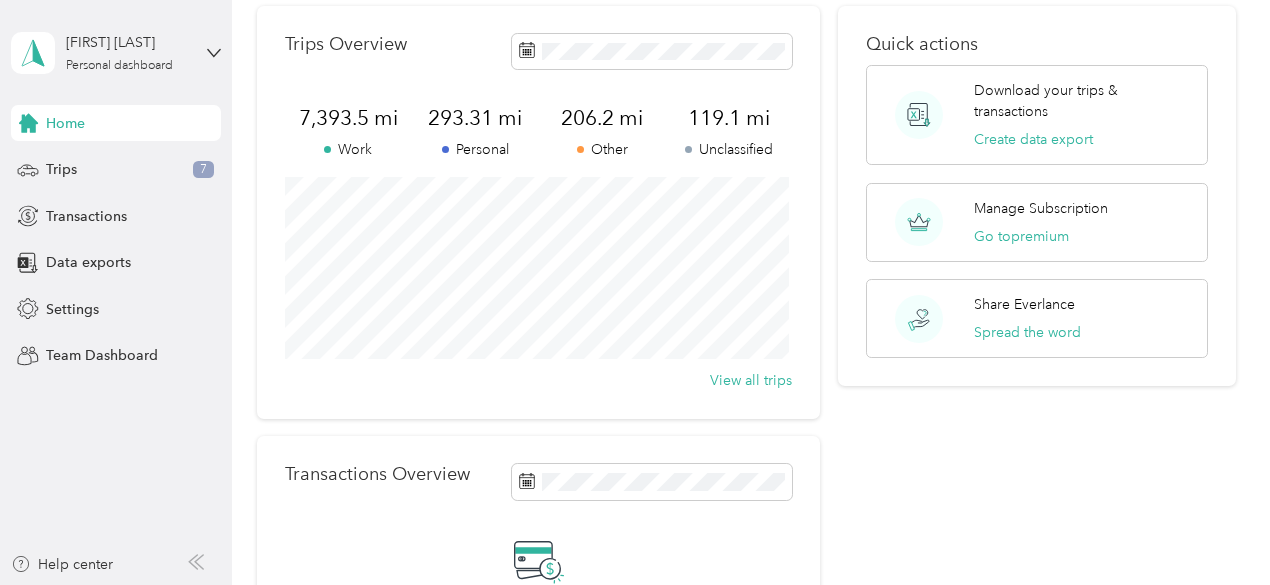 scroll, scrollTop: 78, scrollLeft: 0, axis: vertical 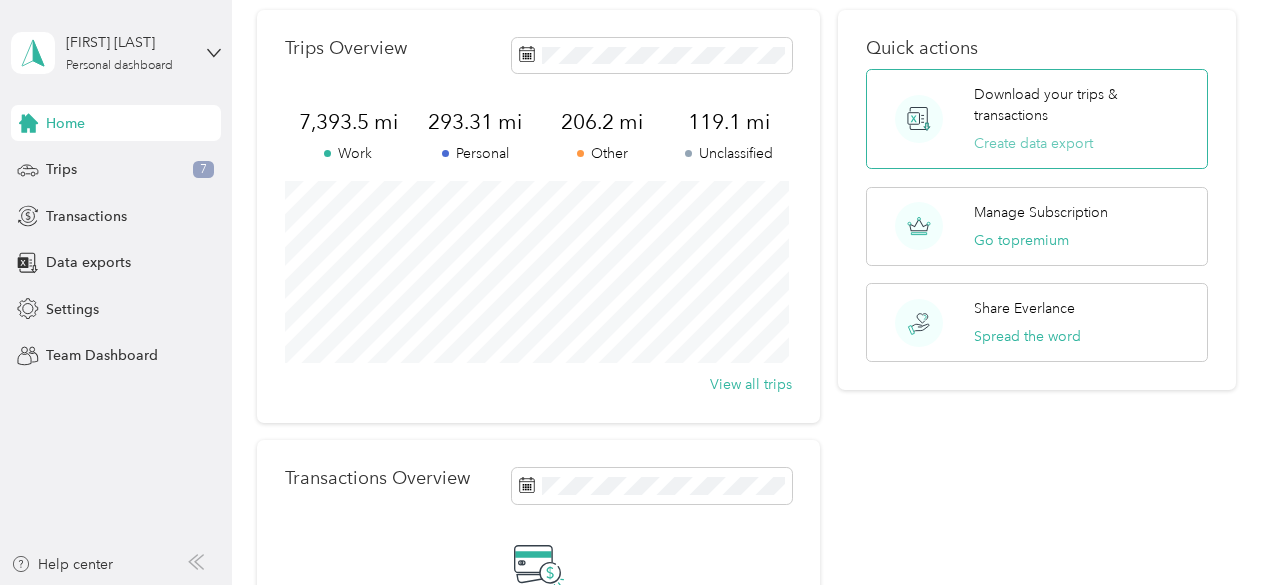 click on "Create data export" at bounding box center [1033, 143] 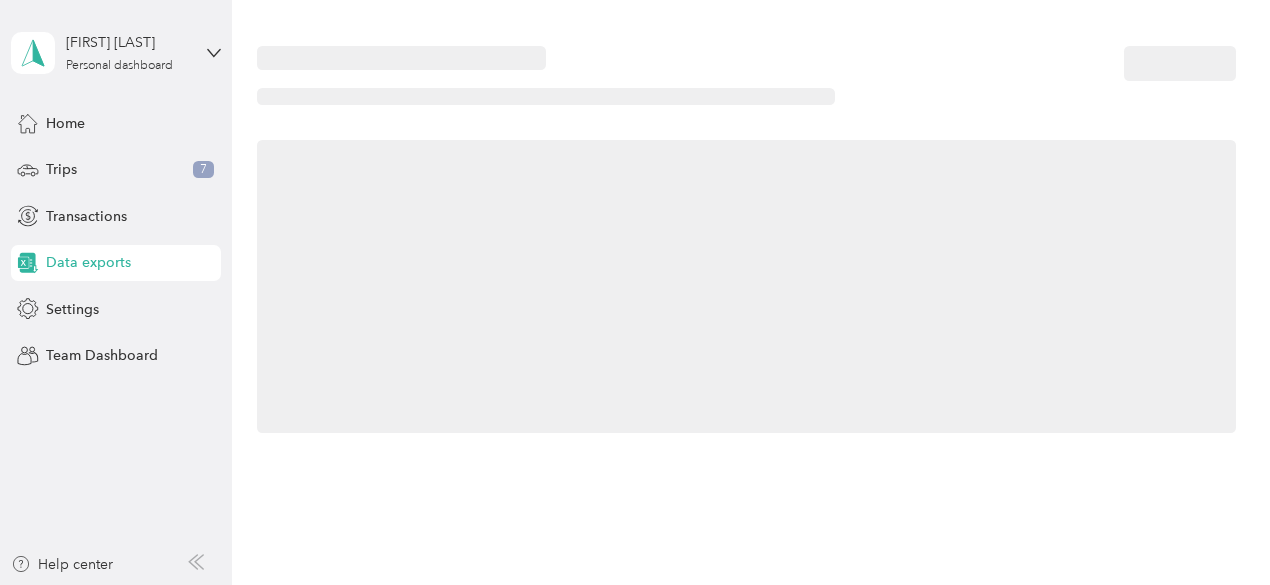 scroll, scrollTop: 0, scrollLeft: 0, axis: both 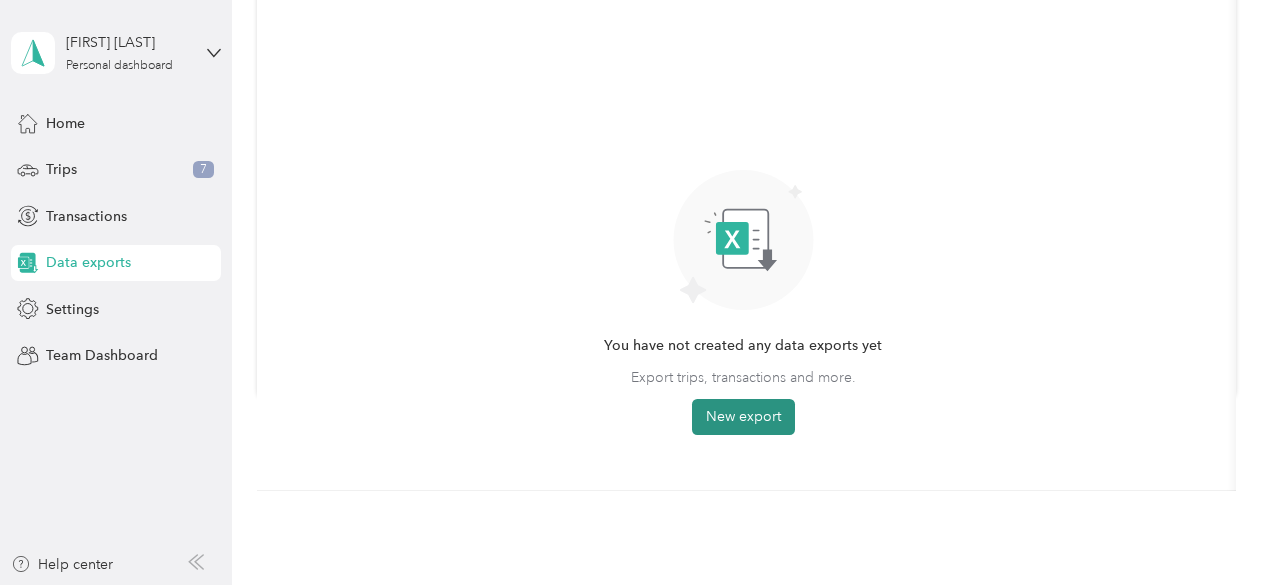 click on "New export" at bounding box center (743, 417) 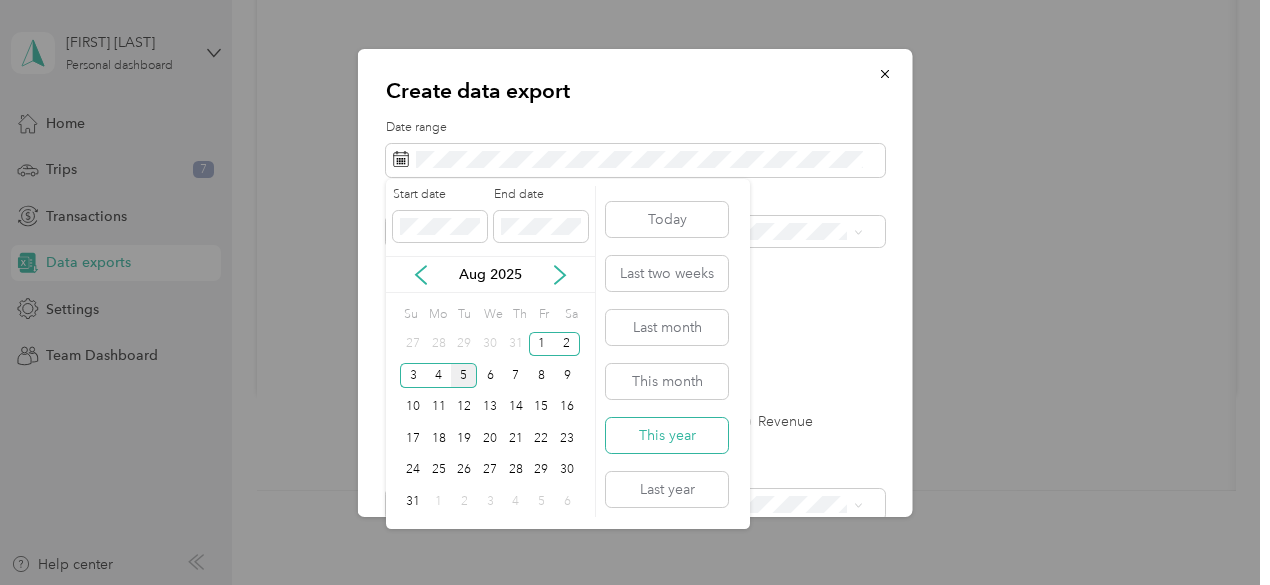 click on "This year" at bounding box center (667, 435) 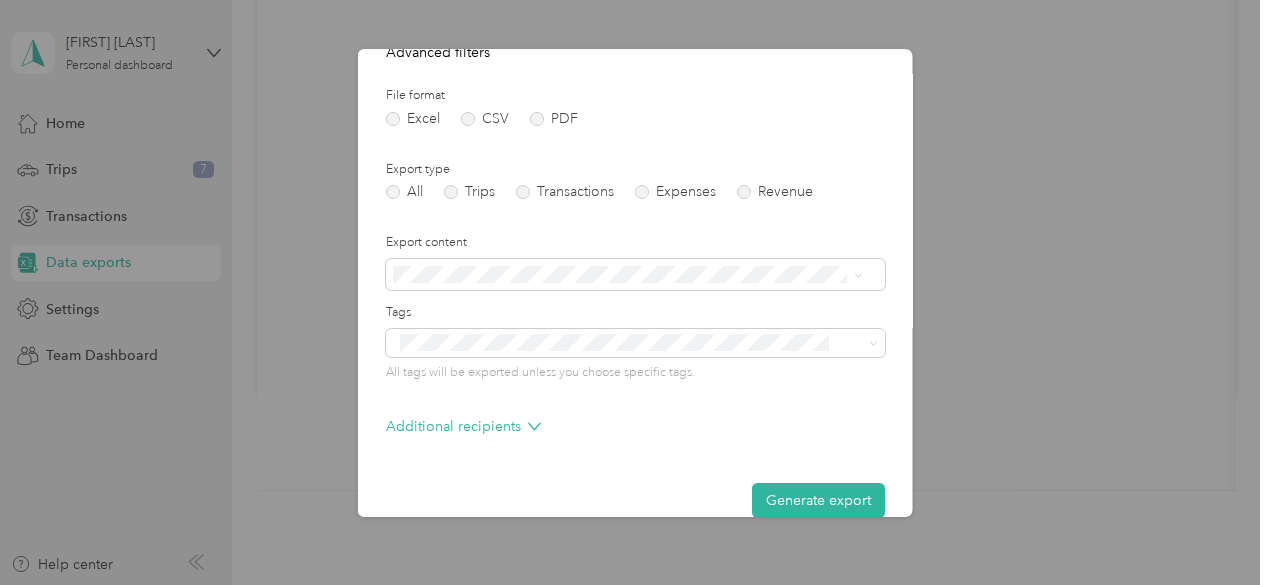 scroll, scrollTop: 238, scrollLeft: 0, axis: vertical 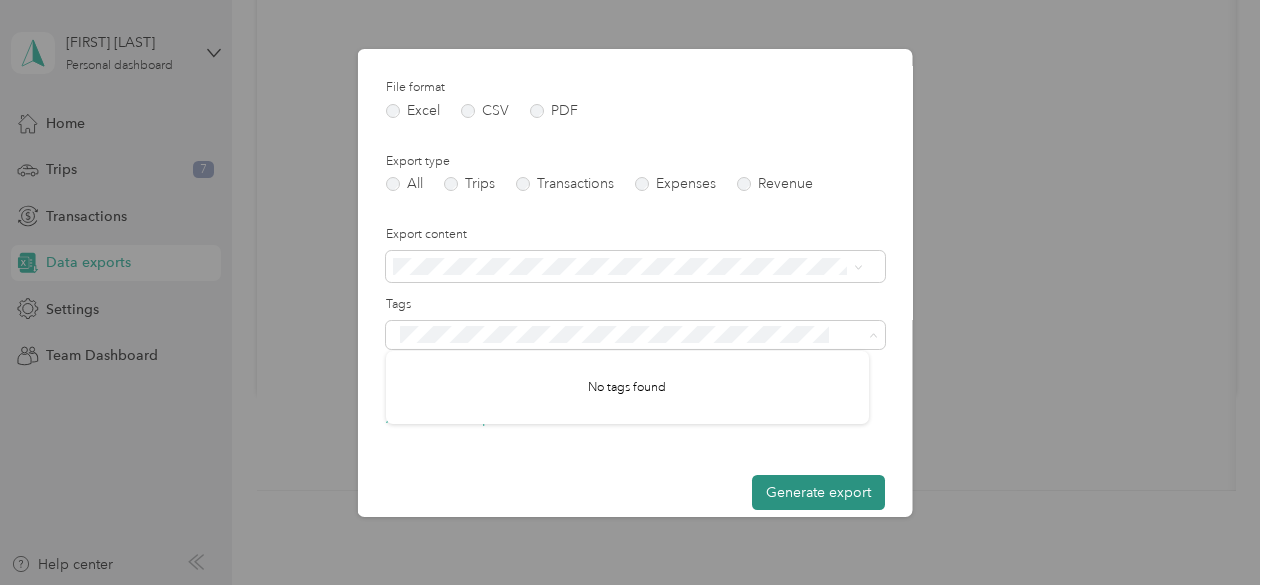 click on "Generate export" at bounding box center [818, 492] 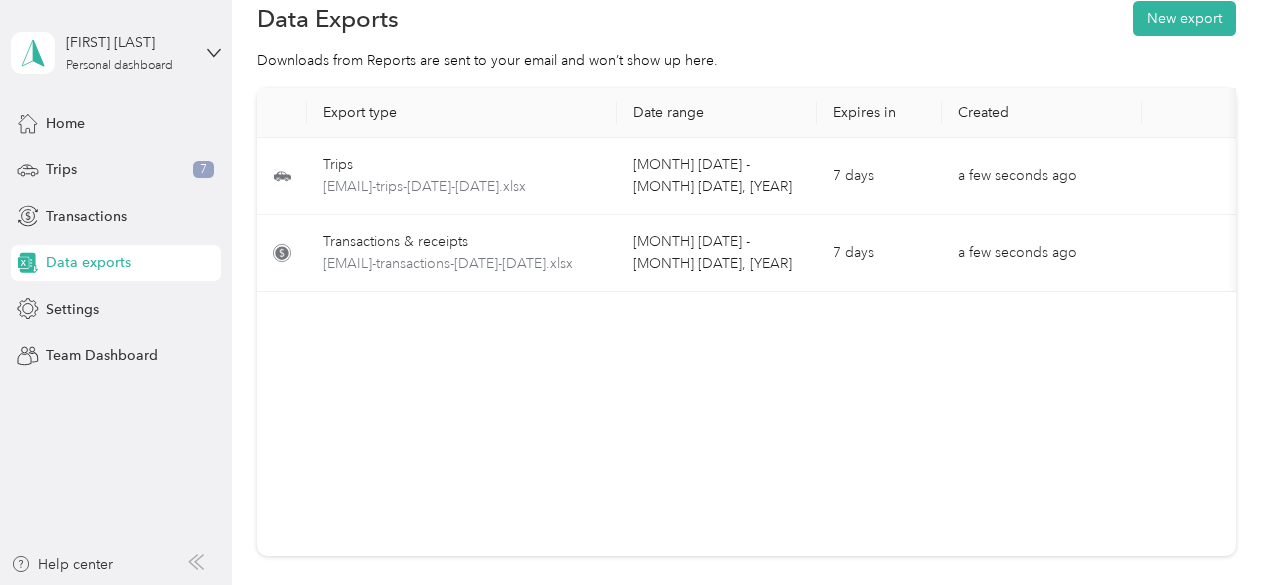 scroll, scrollTop: 36, scrollLeft: 0, axis: vertical 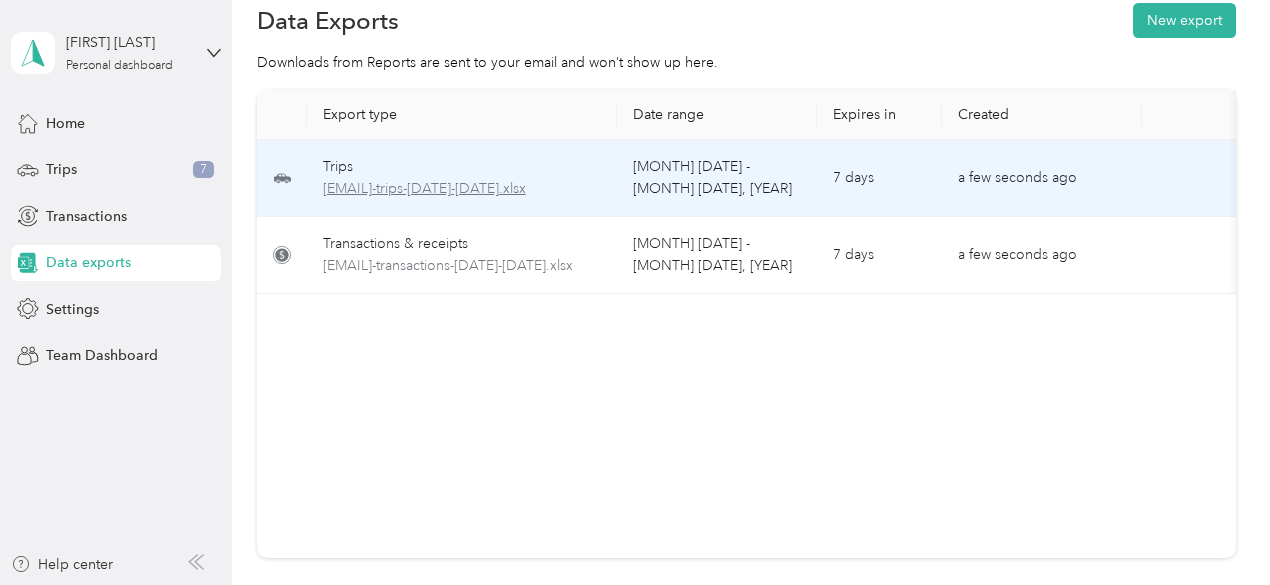 click on "[EMAIL]-trips-[DATE]-[DATE].xlsx" at bounding box center (462, 189) 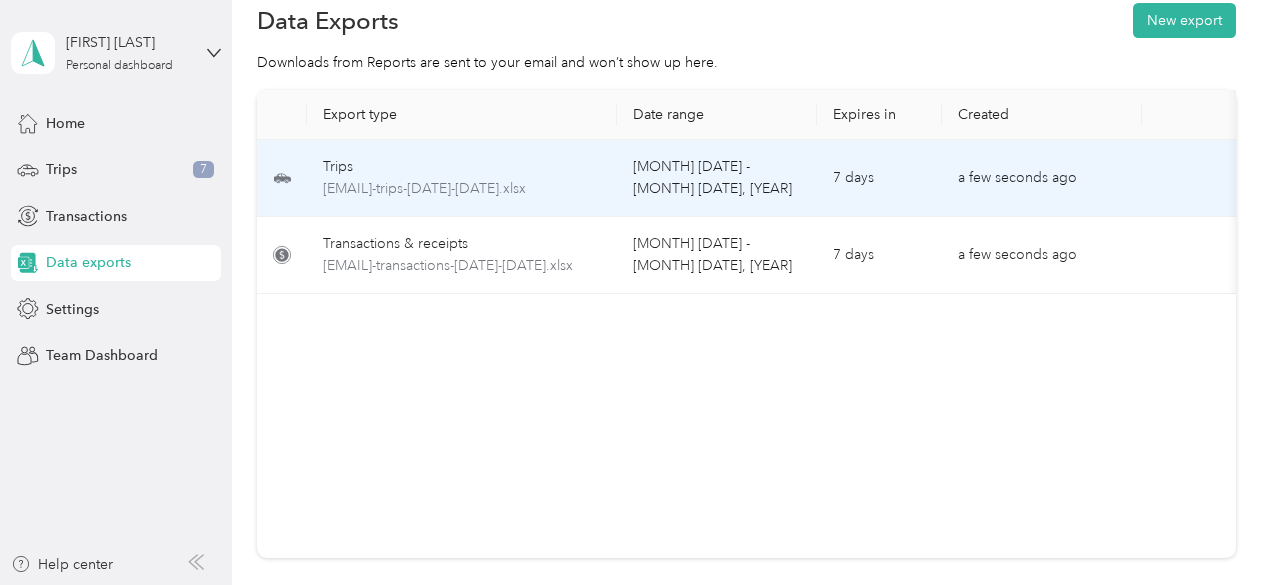 click on "Trips" at bounding box center [462, 167] 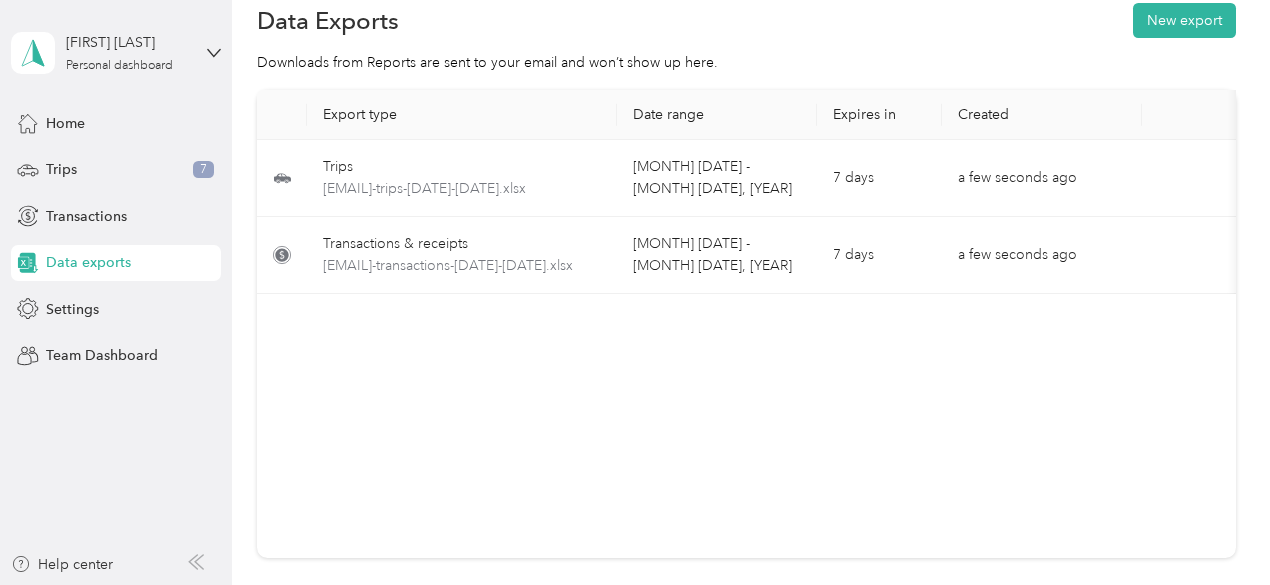 scroll, scrollTop: 0, scrollLeft: 0, axis: both 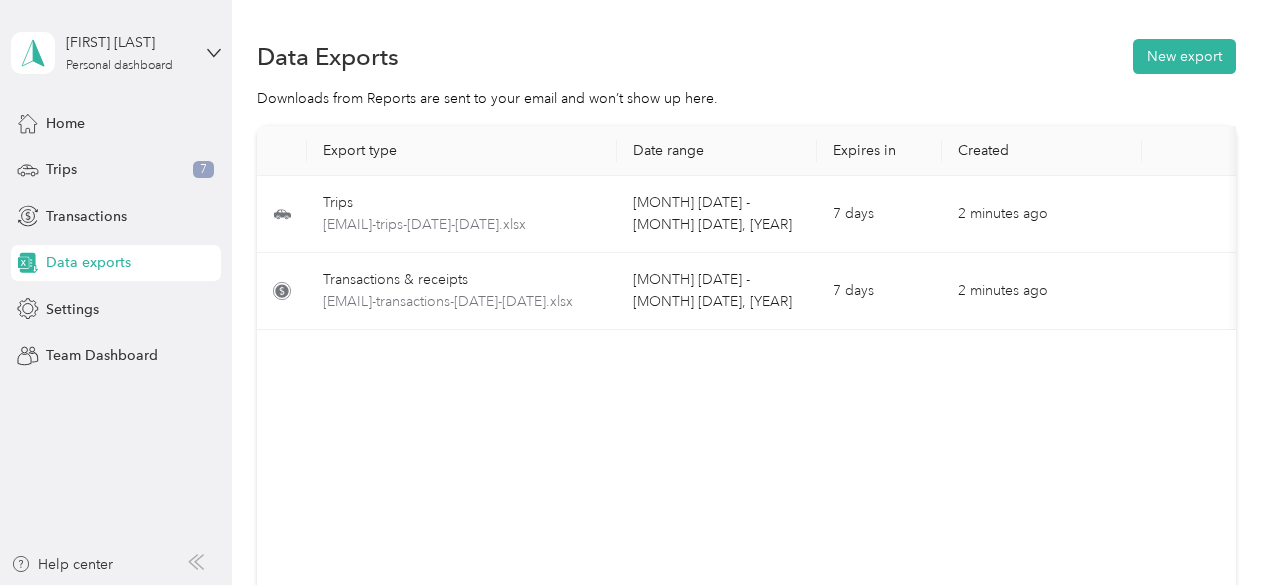 click on "Data exports" at bounding box center [88, 262] 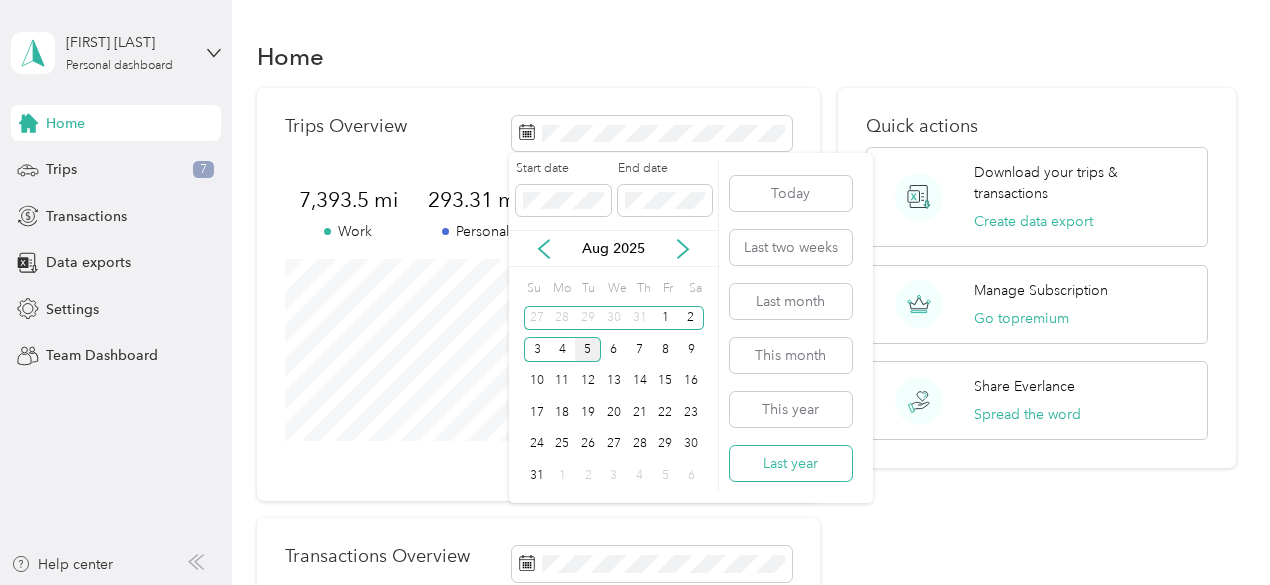 click on "Last year" at bounding box center (791, 463) 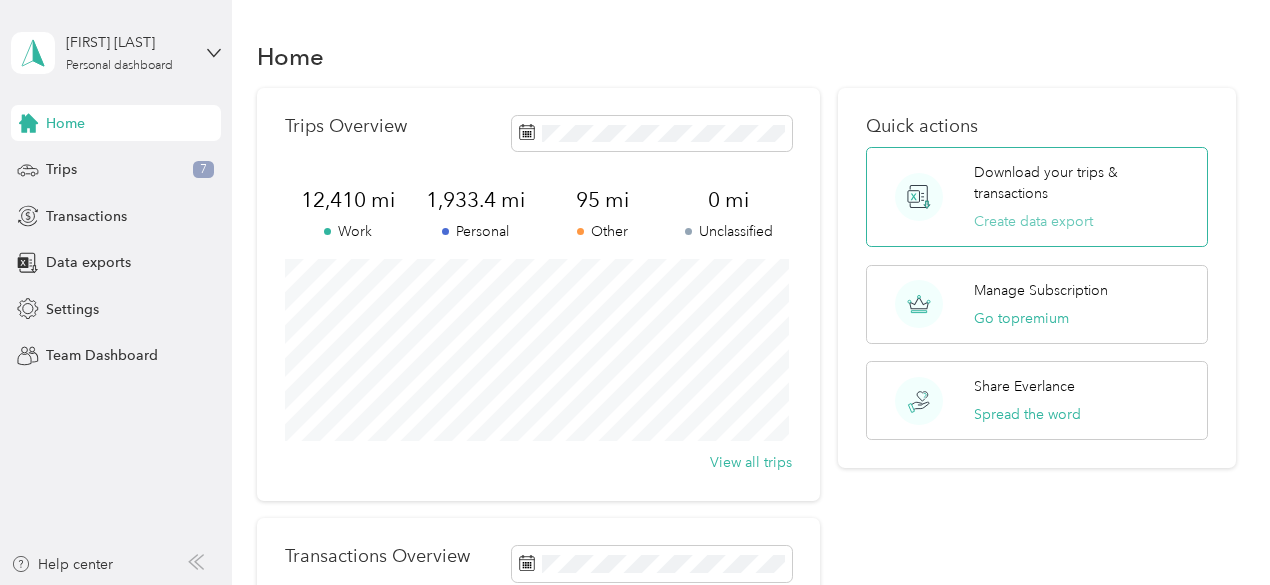 click on "Create data export" at bounding box center [1033, 221] 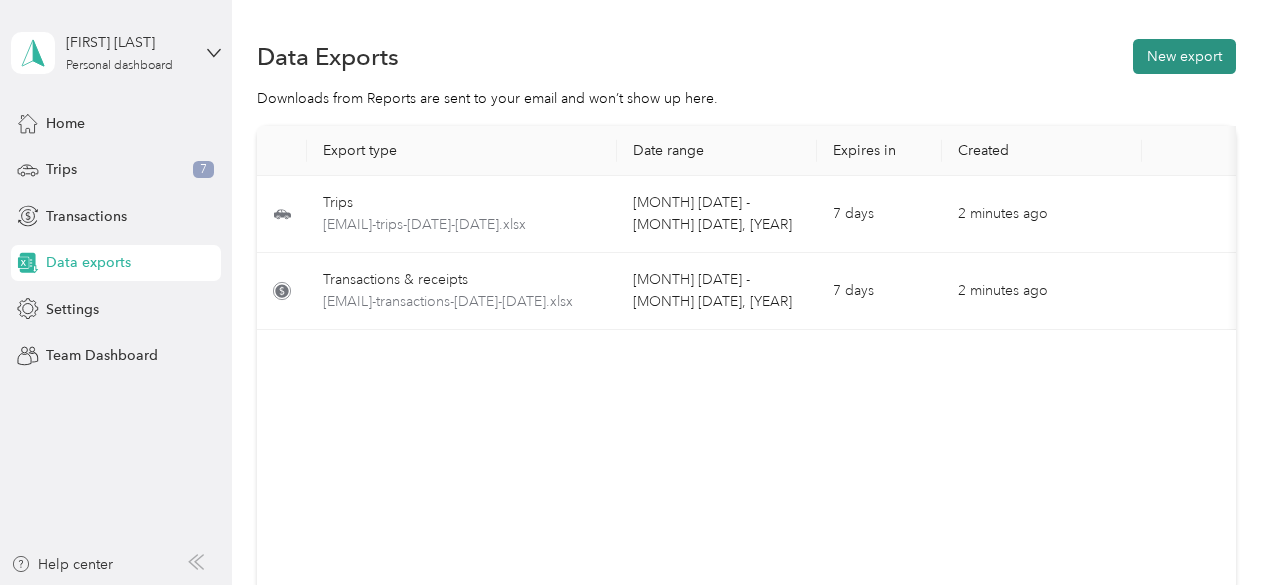 click on "New export" at bounding box center [1184, 56] 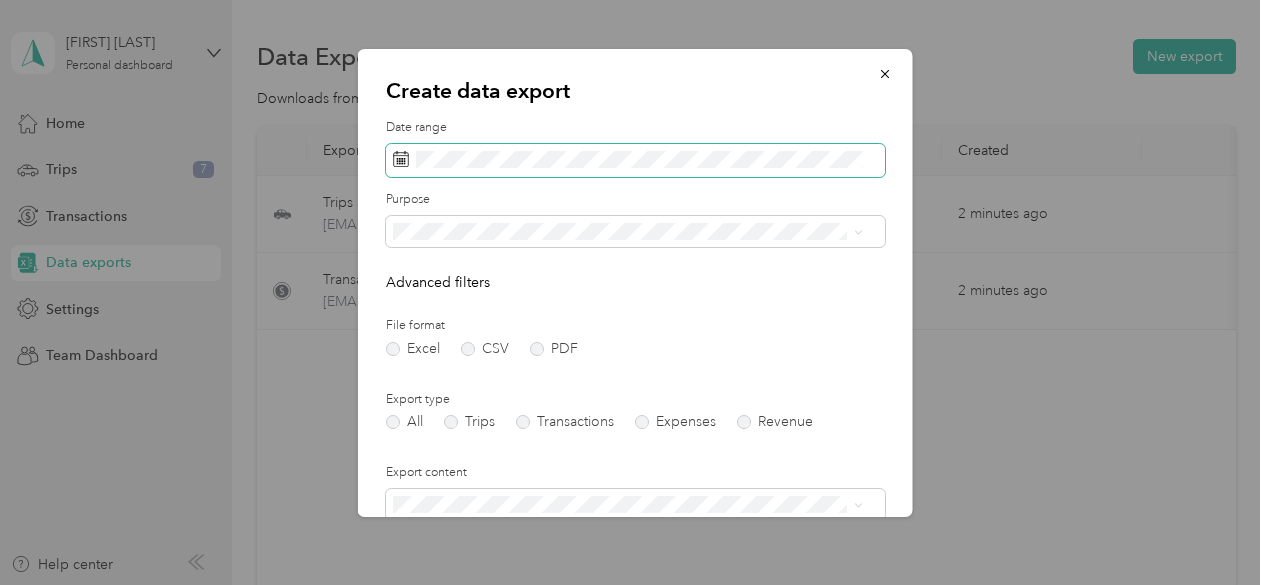 click at bounding box center [635, 161] 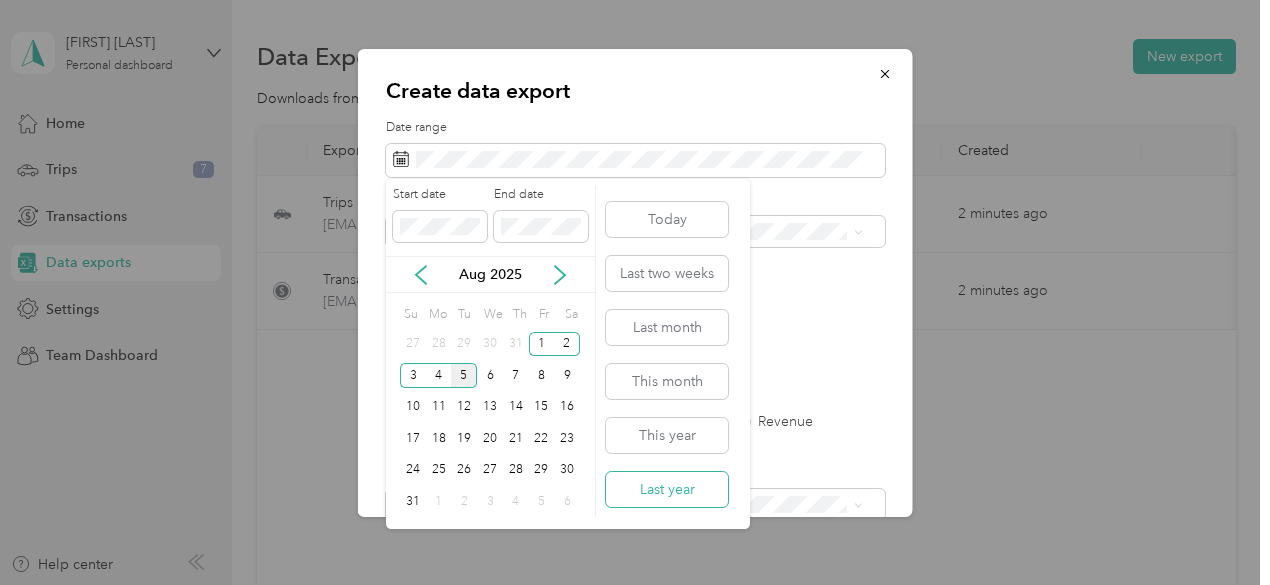 click on "Last year" at bounding box center [667, 489] 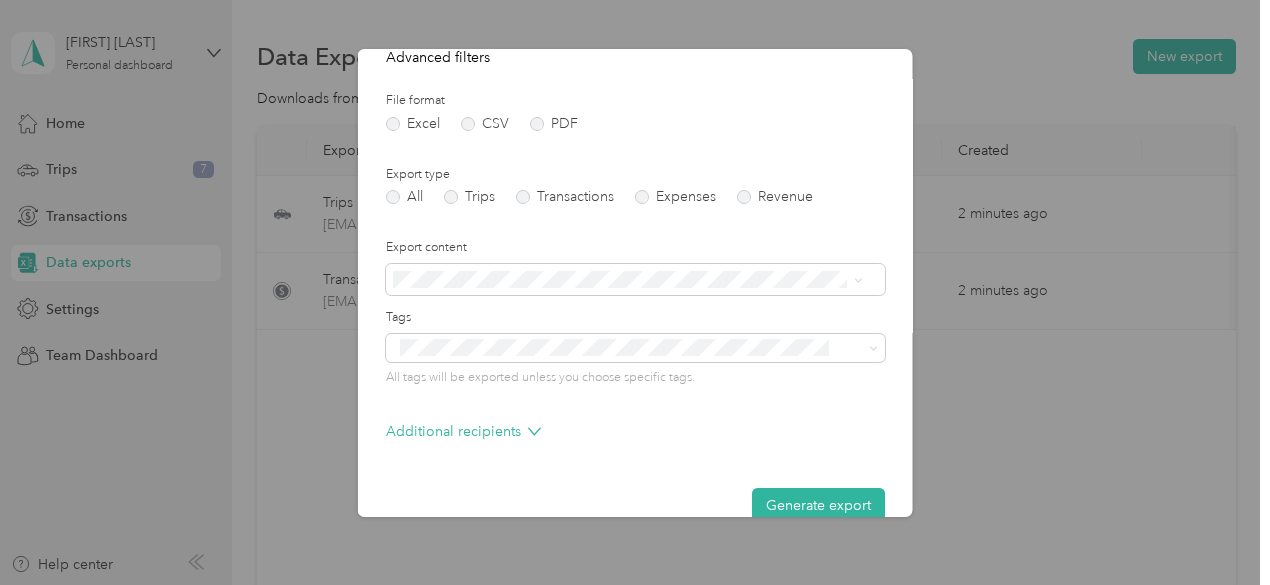 scroll, scrollTop: 232, scrollLeft: 0, axis: vertical 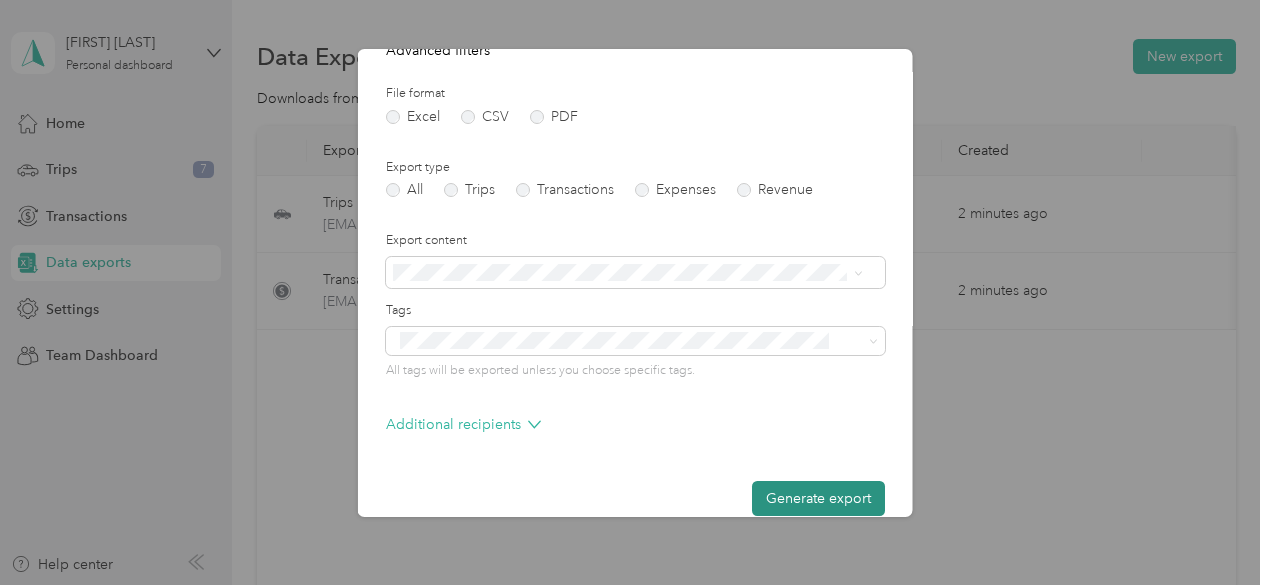 click on "Generate export" at bounding box center [818, 498] 